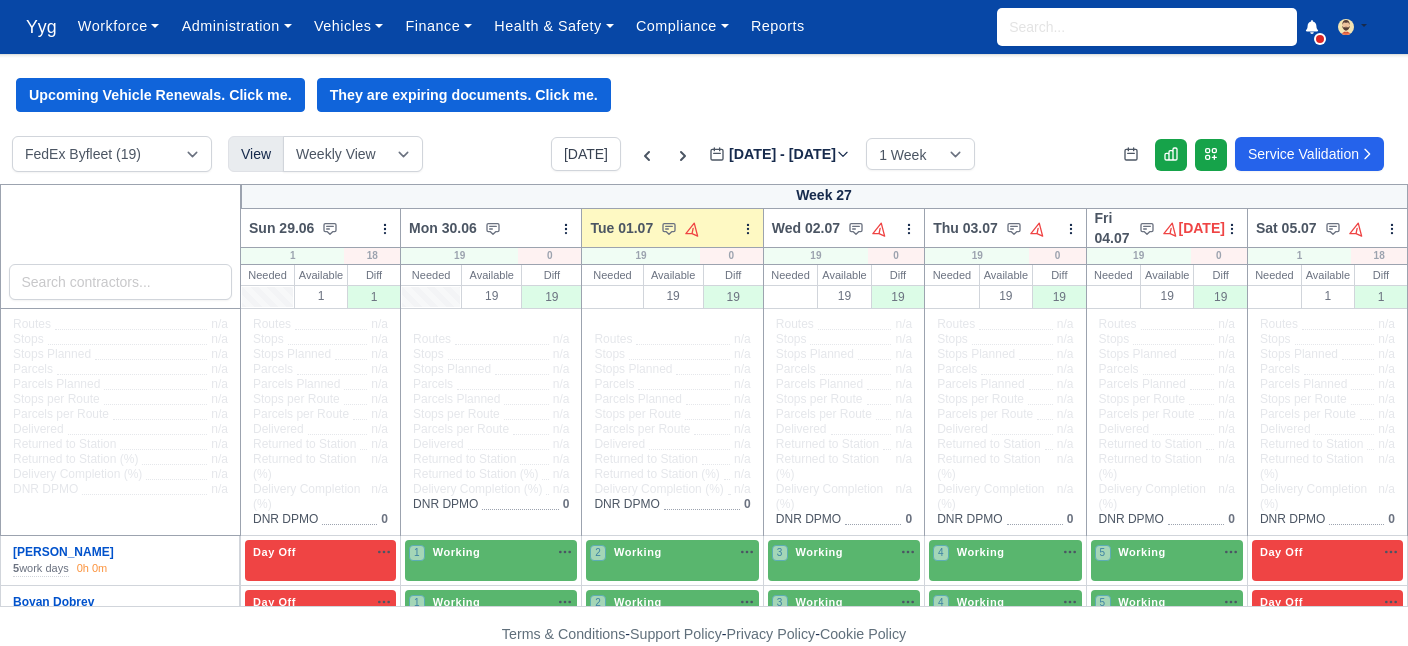 scroll, scrollTop: 0, scrollLeft: 0, axis: both 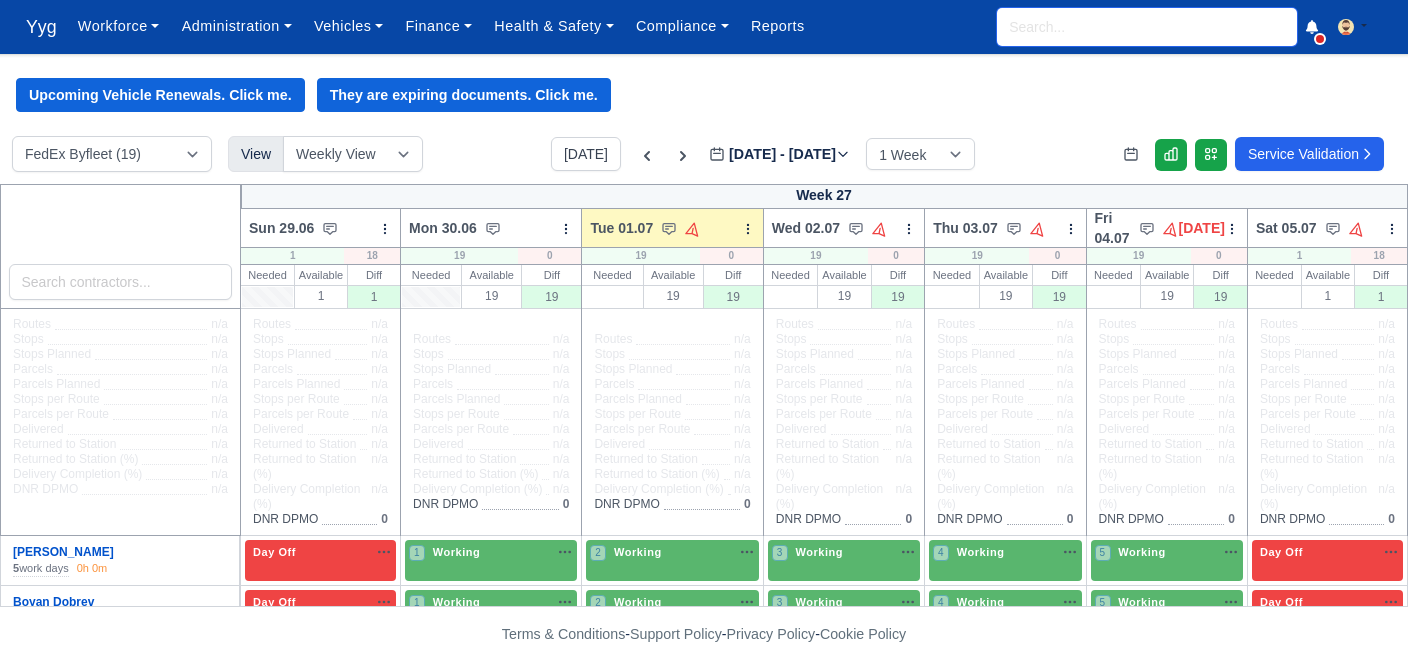 click at bounding box center [1147, 27] 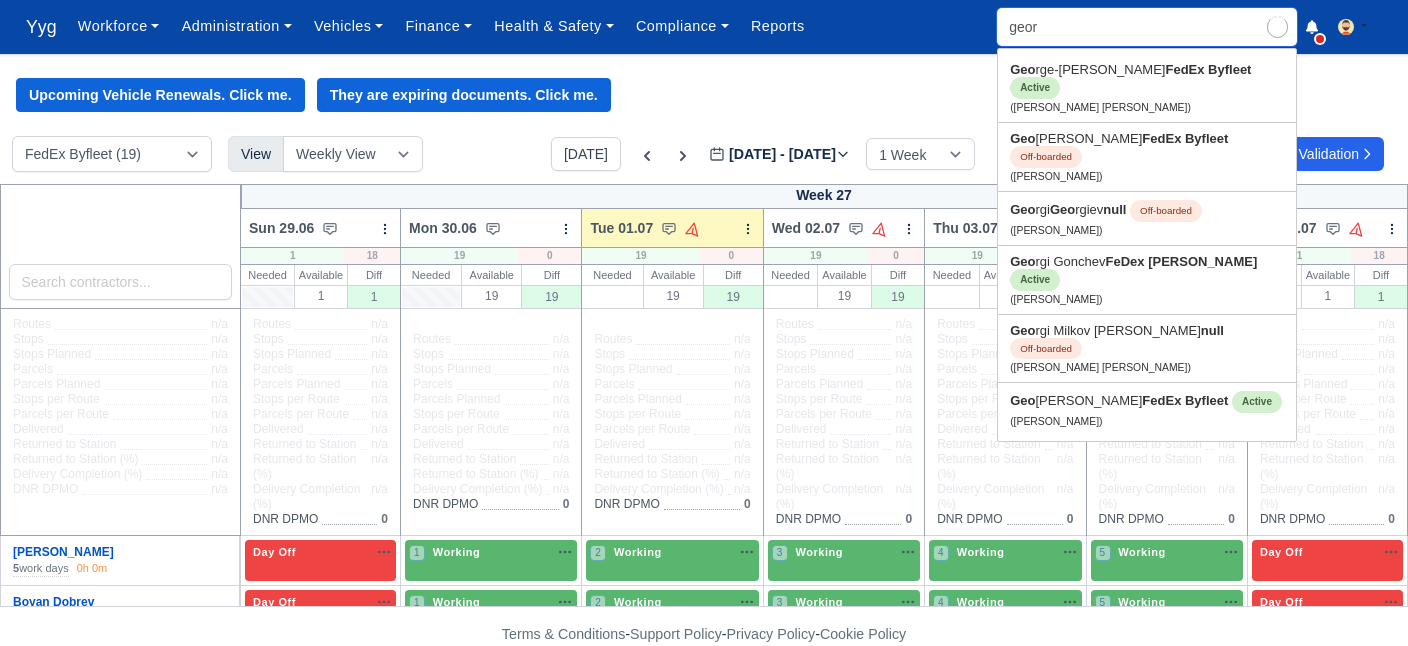 type on "[PERSON_NAME]" 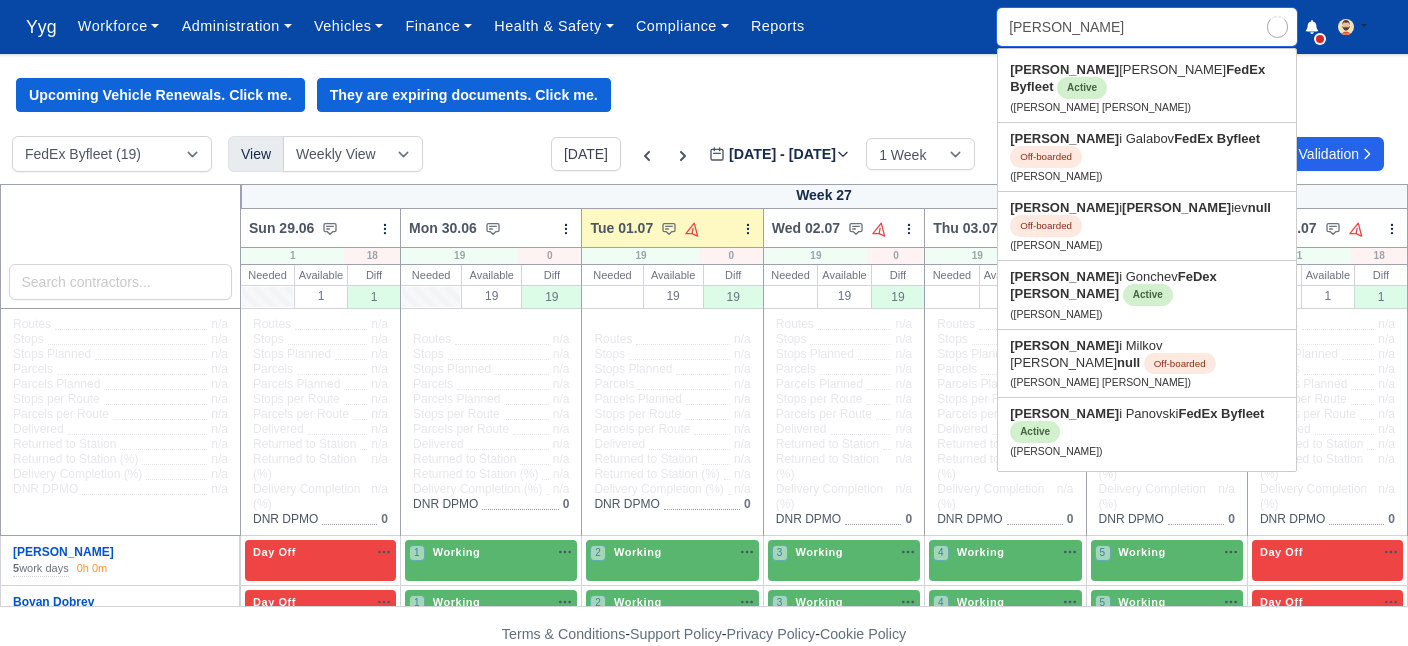 type on "[PERSON_NAME] [PERSON_NAME]" 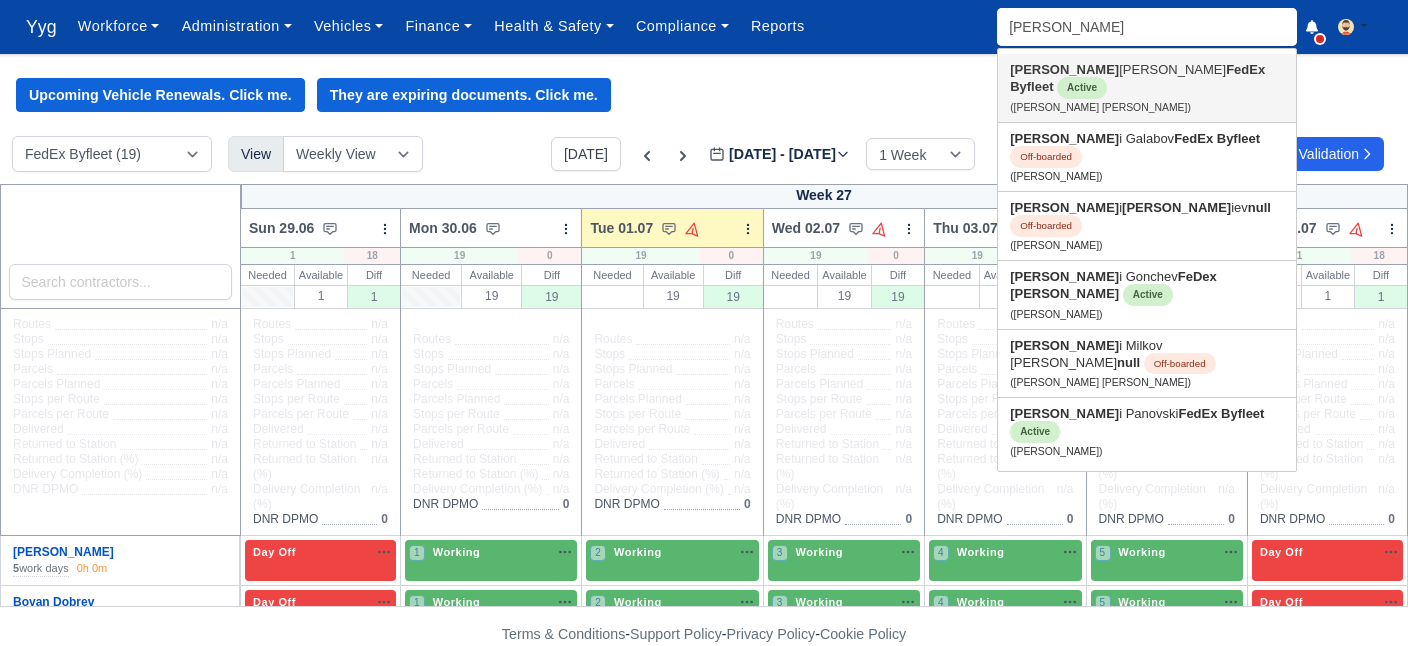 click on "Georg e-Marius Ibraim  FedEx Byfleet    Active
(George-Marius Ibraim)" at bounding box center [1147, 88] 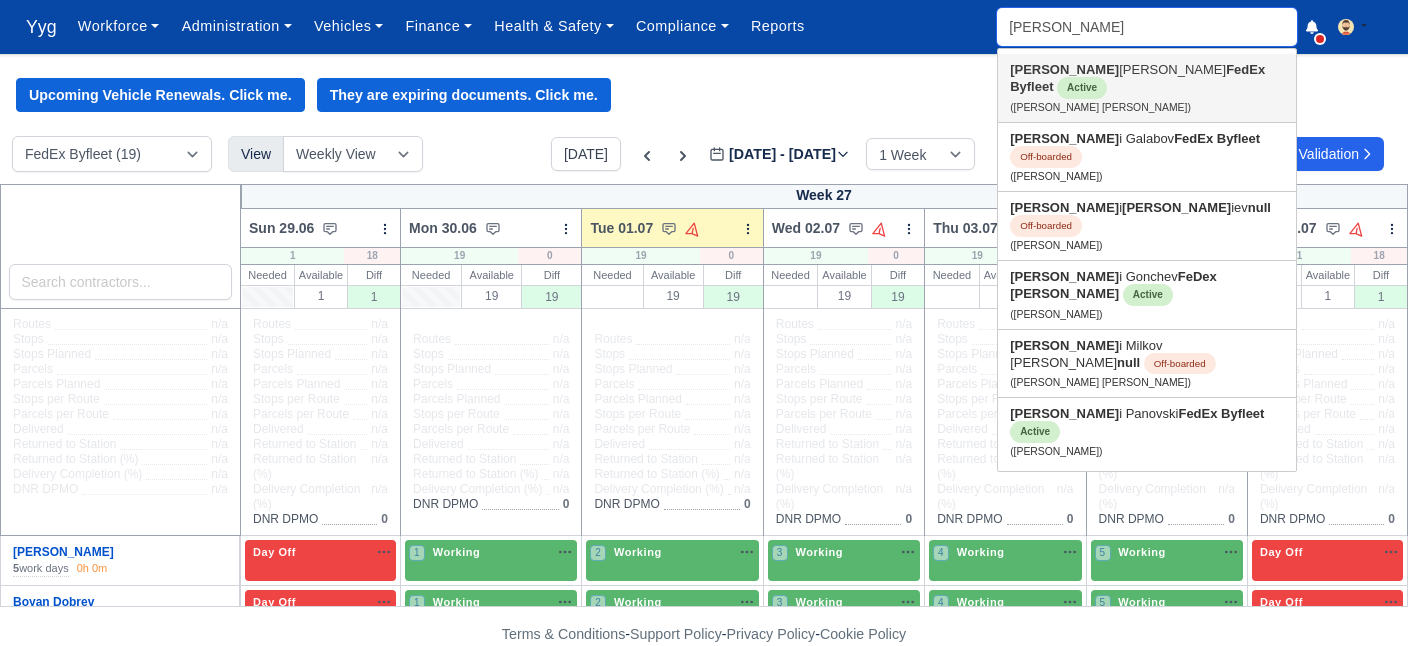 type on "[PERSON_NAME] [PERSON_NAME]" 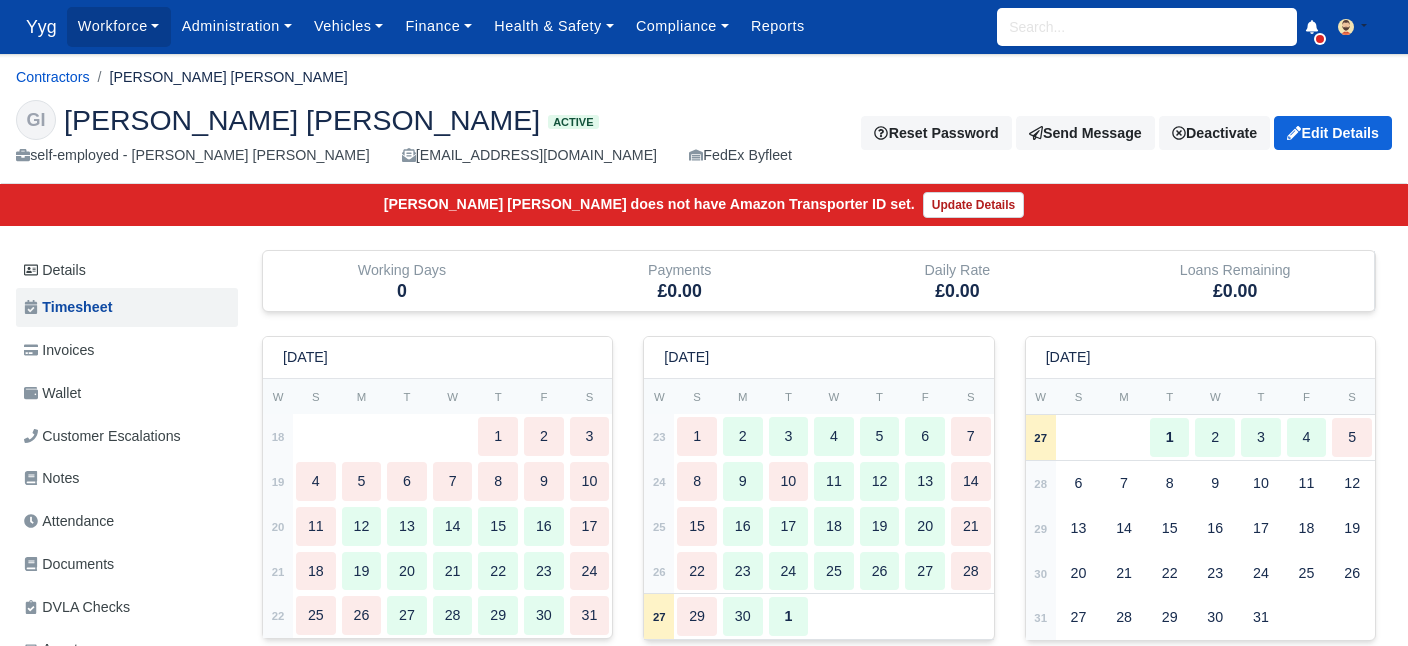 scroll, scrollTop: 0, scrollLeft: 0, axis: both 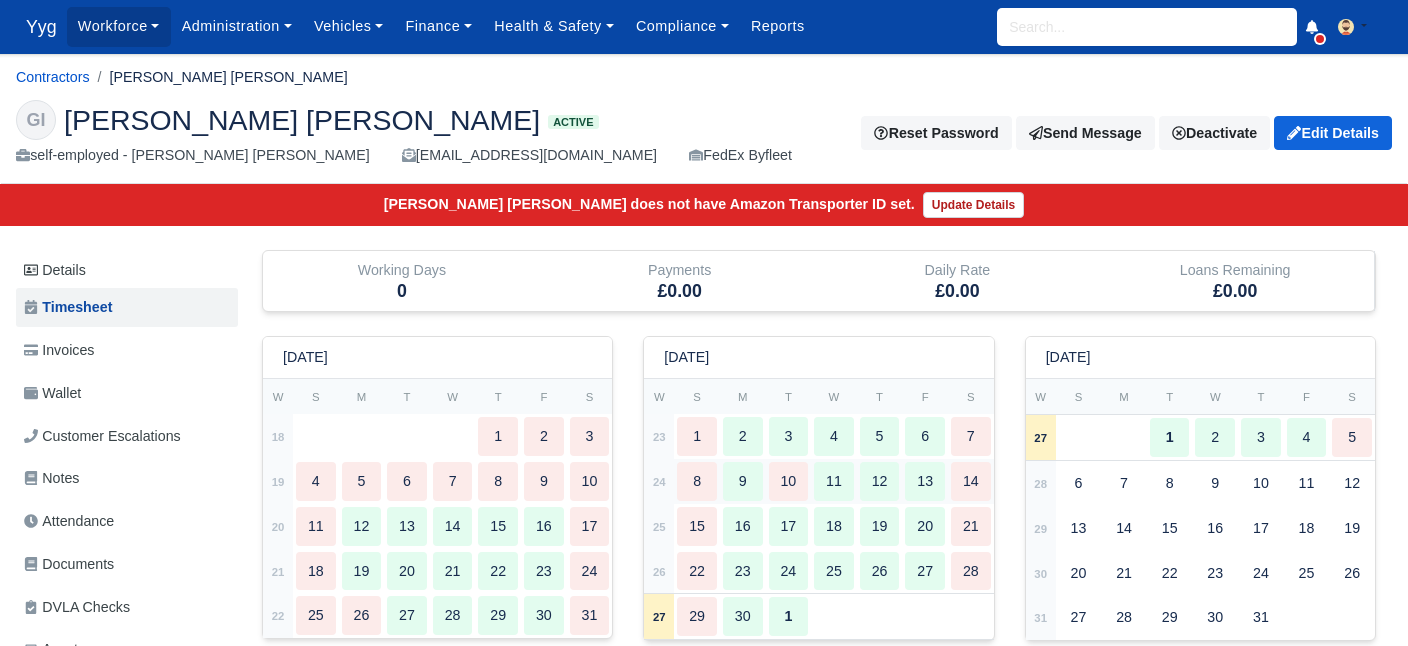 click on "8" at bounding box center (697, 481) 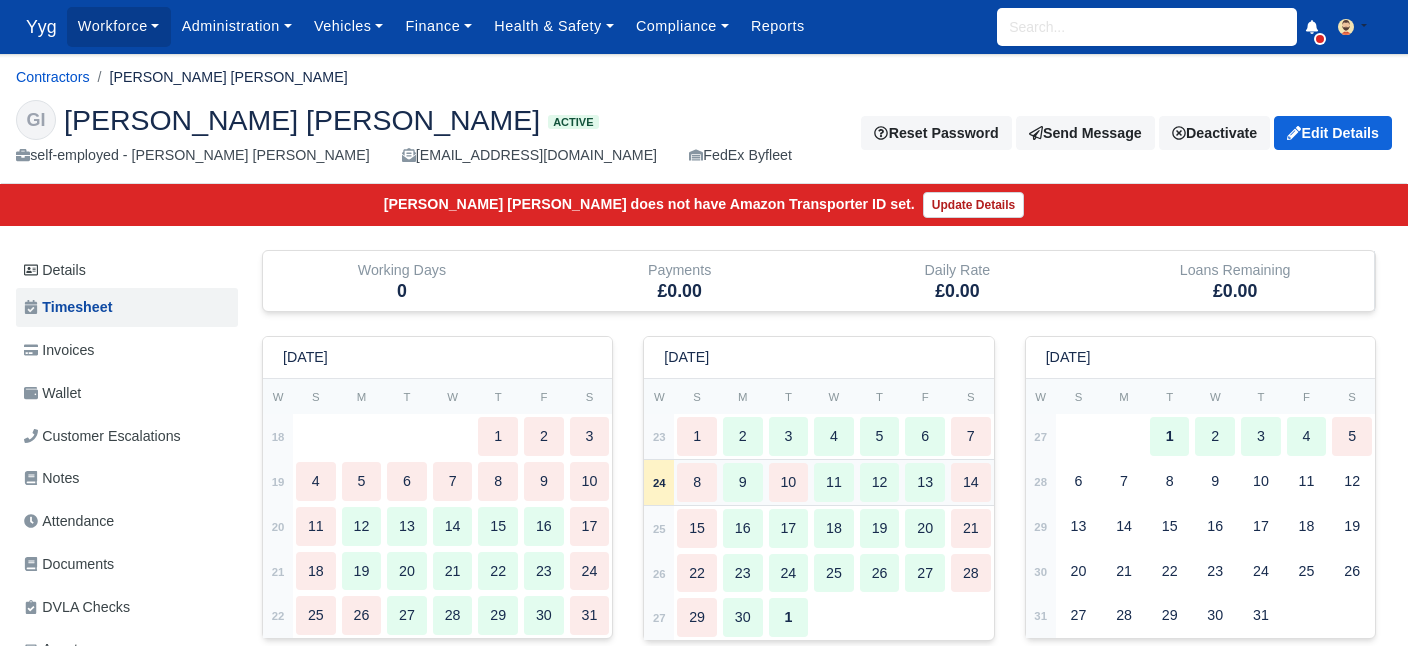 type 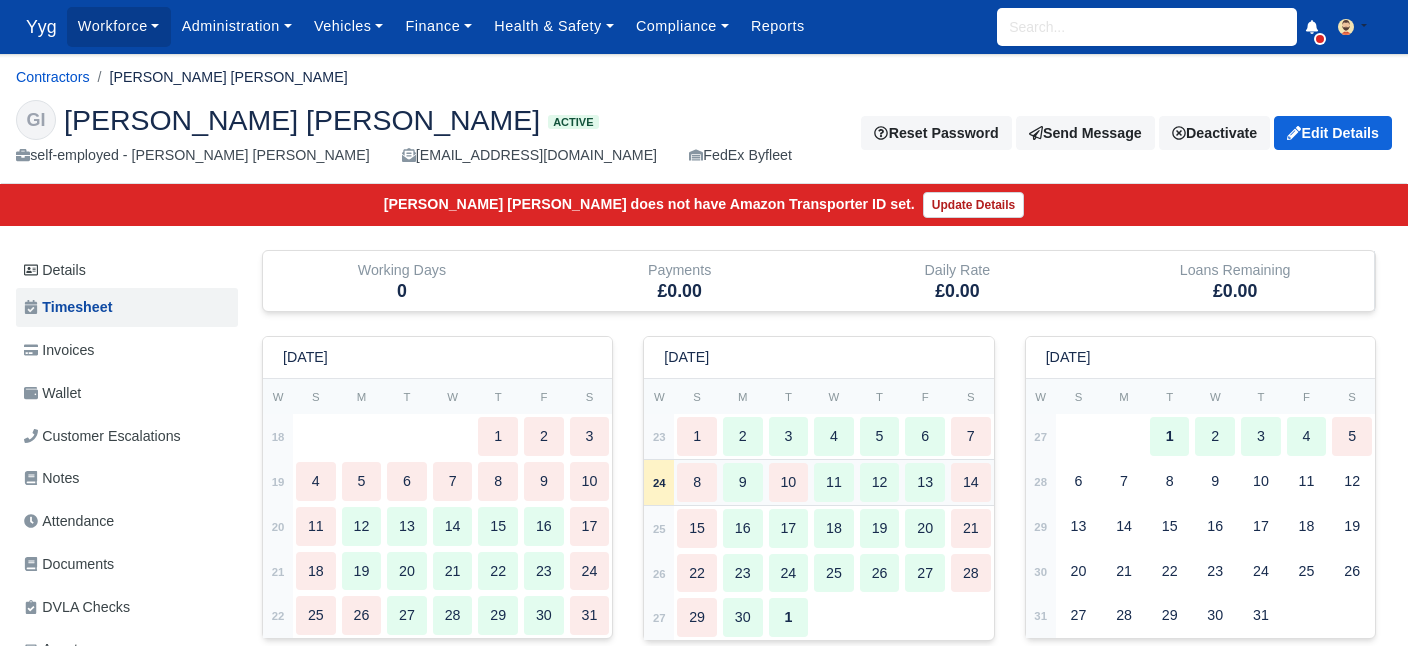 type 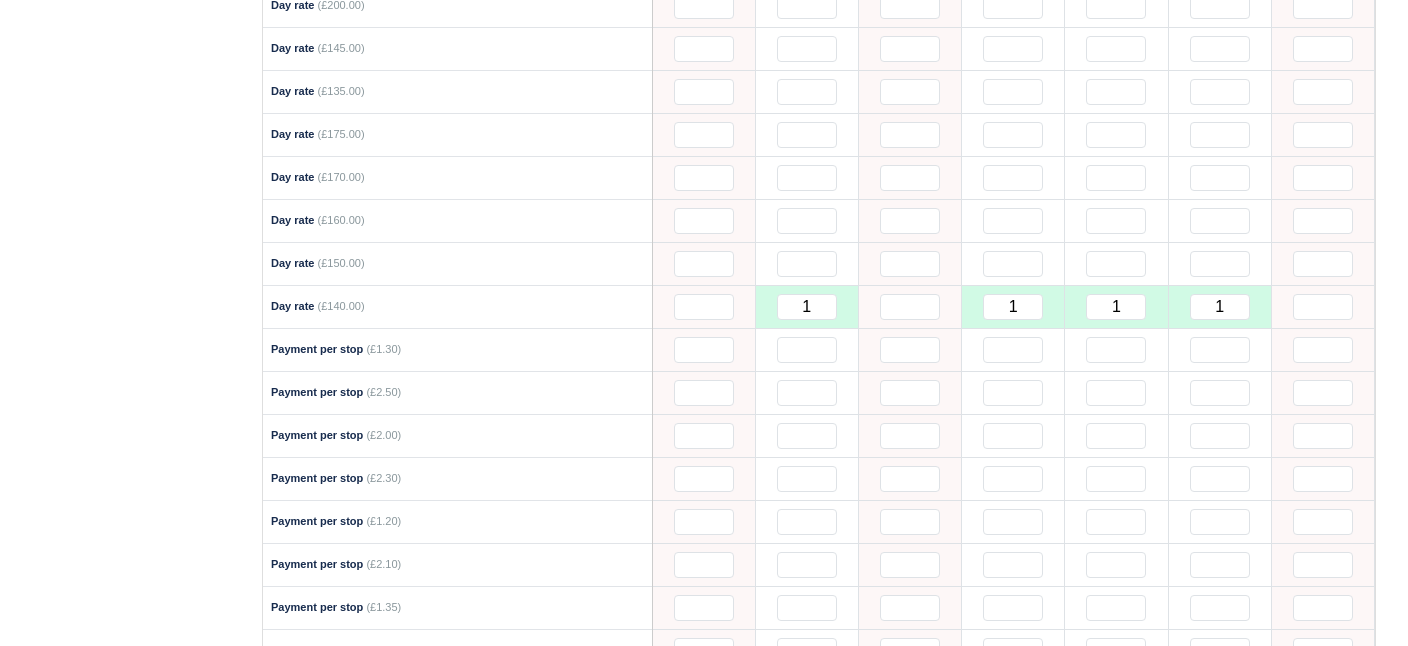 scroll, scrollTop: 1721, scrollLeft: 0, axis: vertical 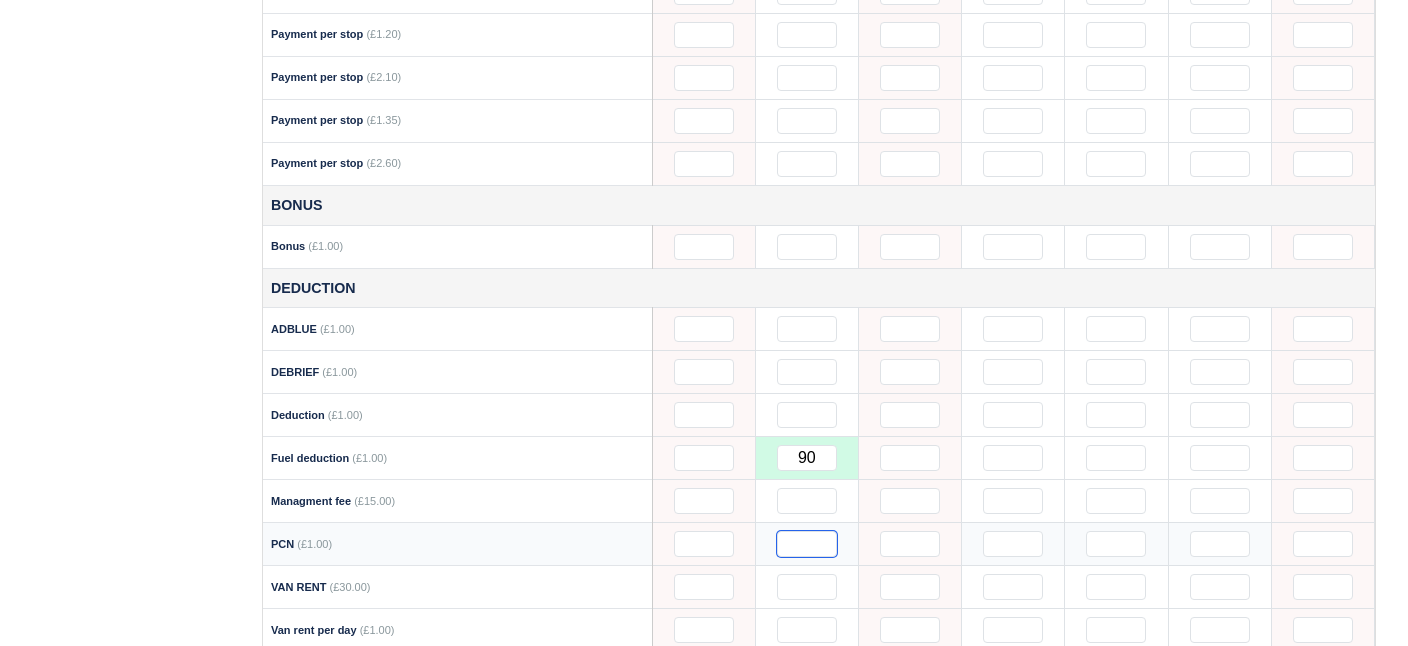 click at bounding box center (807, 544) 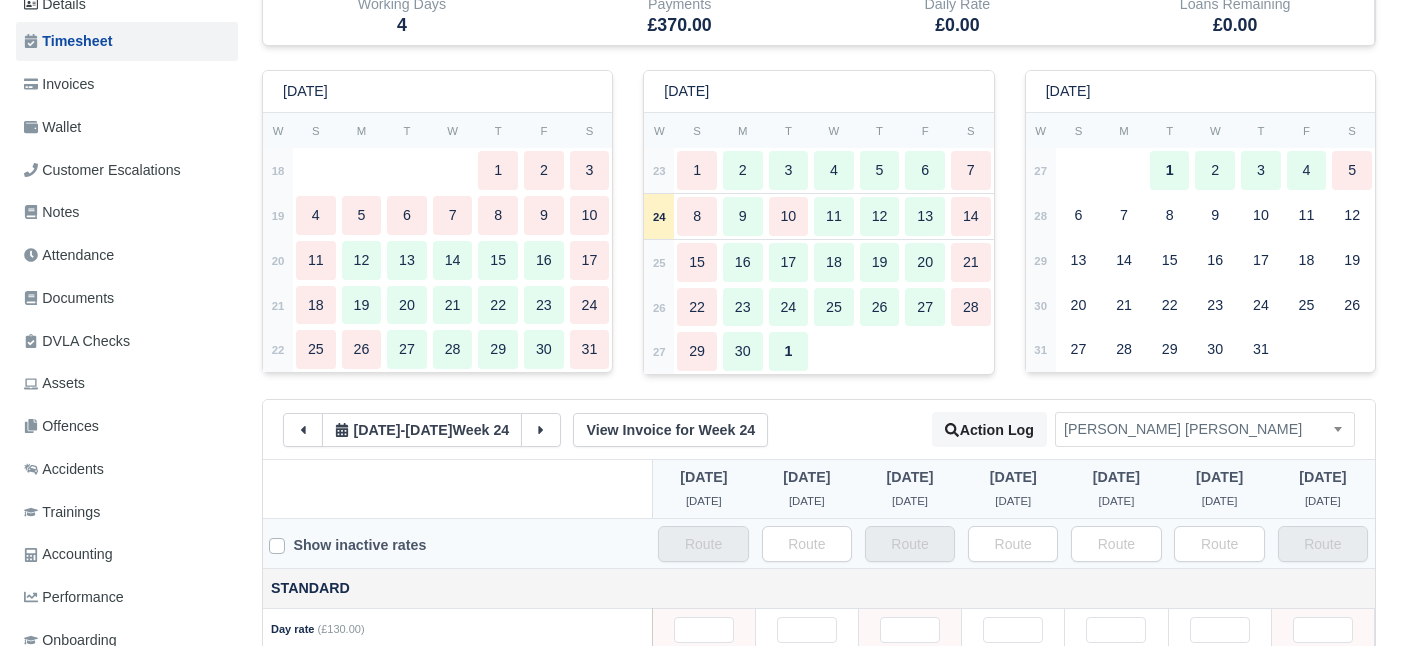 scroll, scrollTop: 254, scrollLeft: 0, axis: vertical 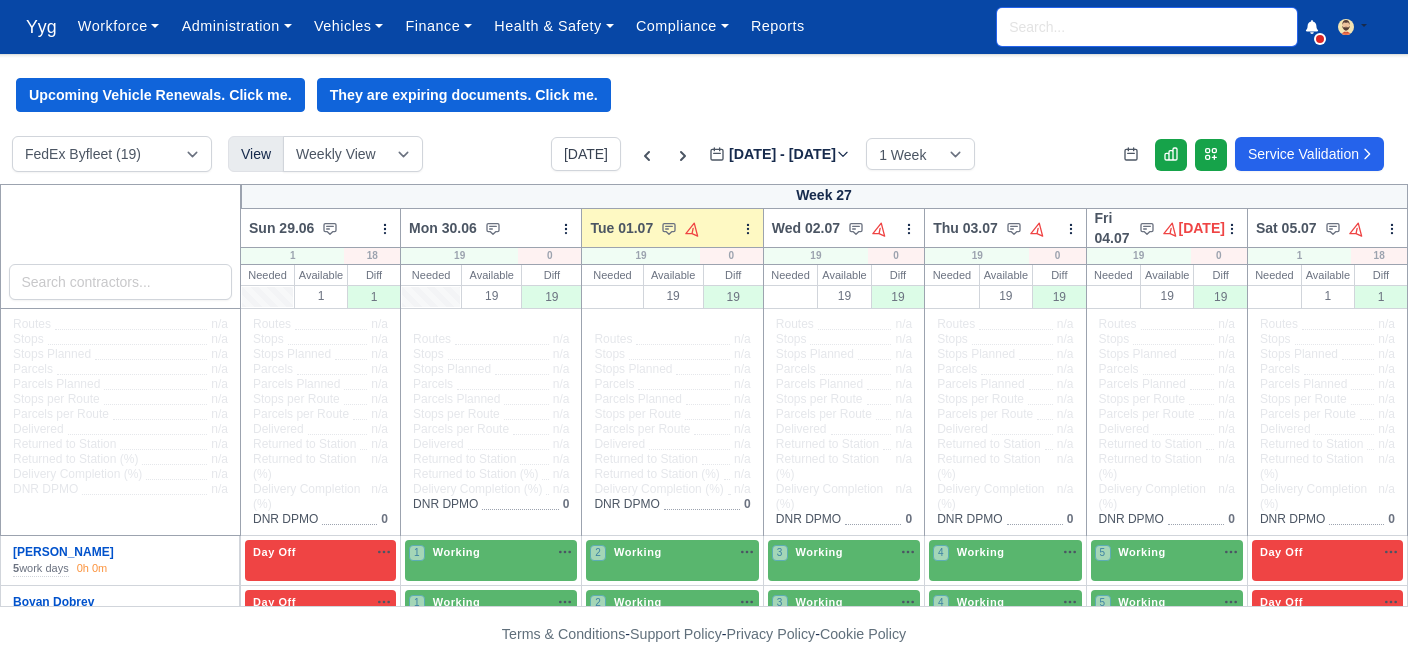 click at bounding box center (1147, 27) 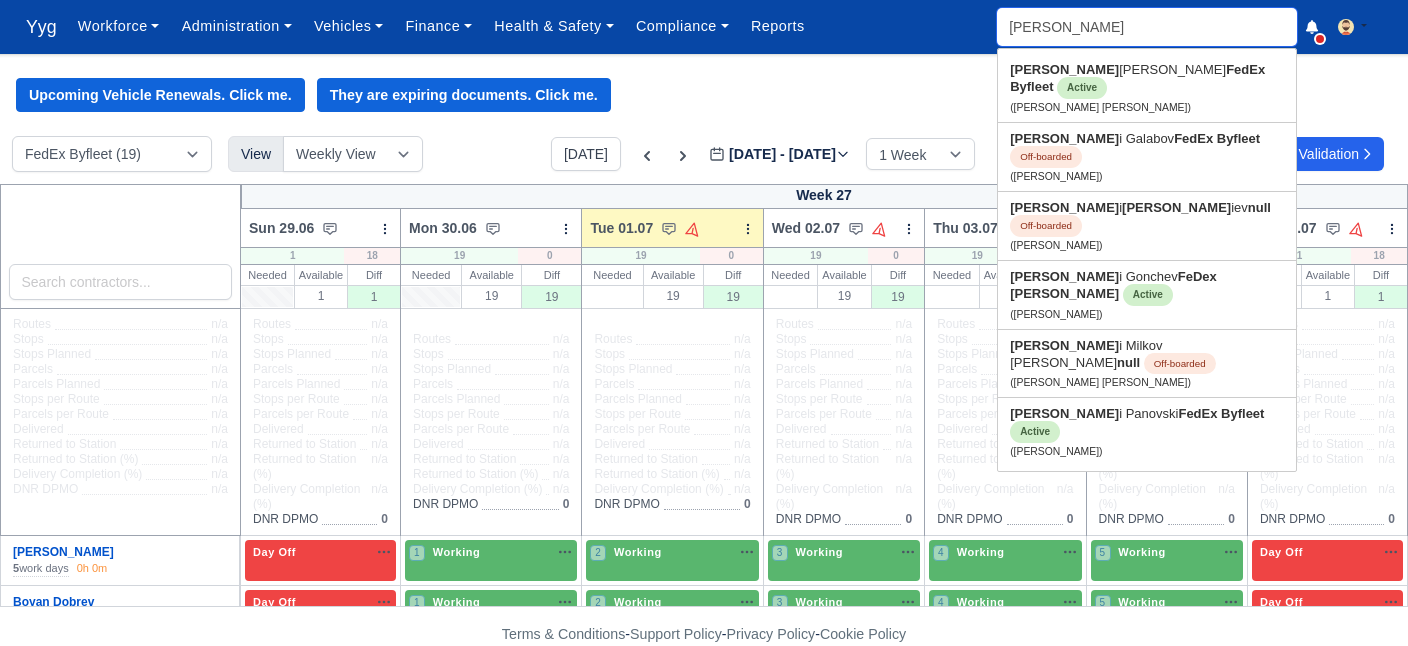 type on "georgi" 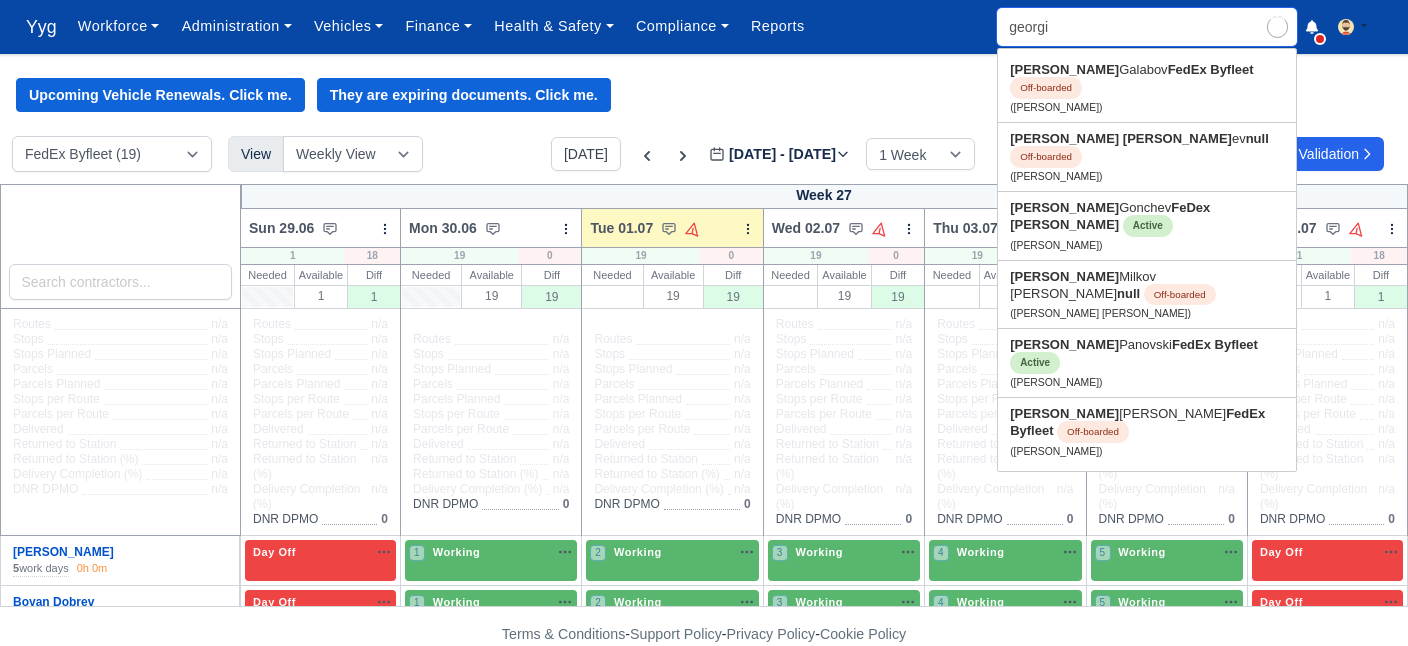 type on "[PERSON_NAME]" 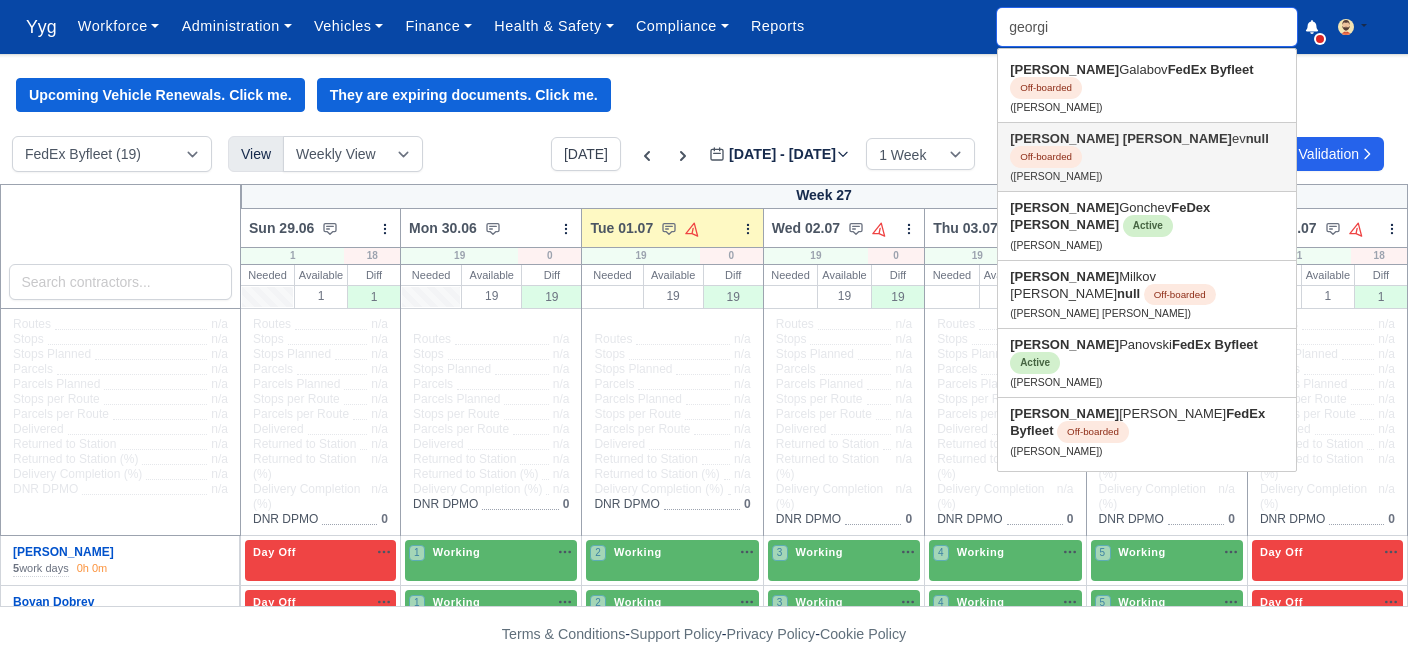 type on "[PERSON_NAME]" 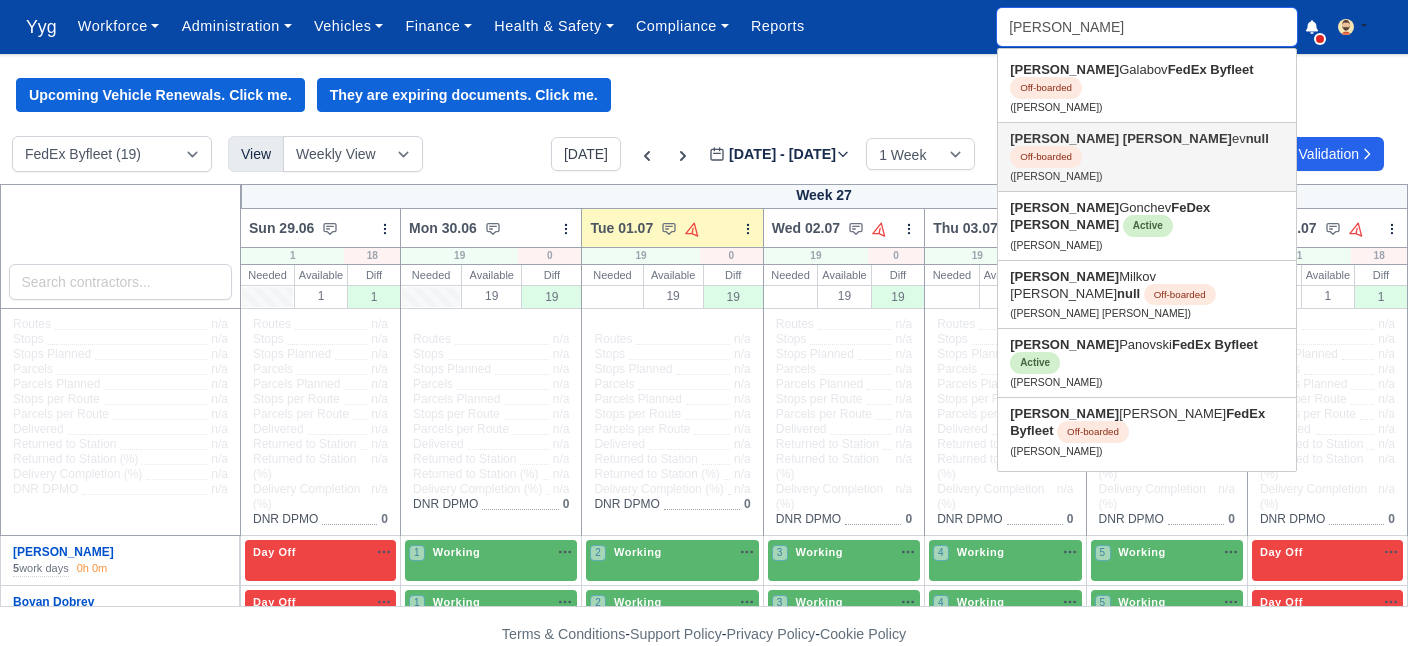 type on "[PERSON_NAME]" 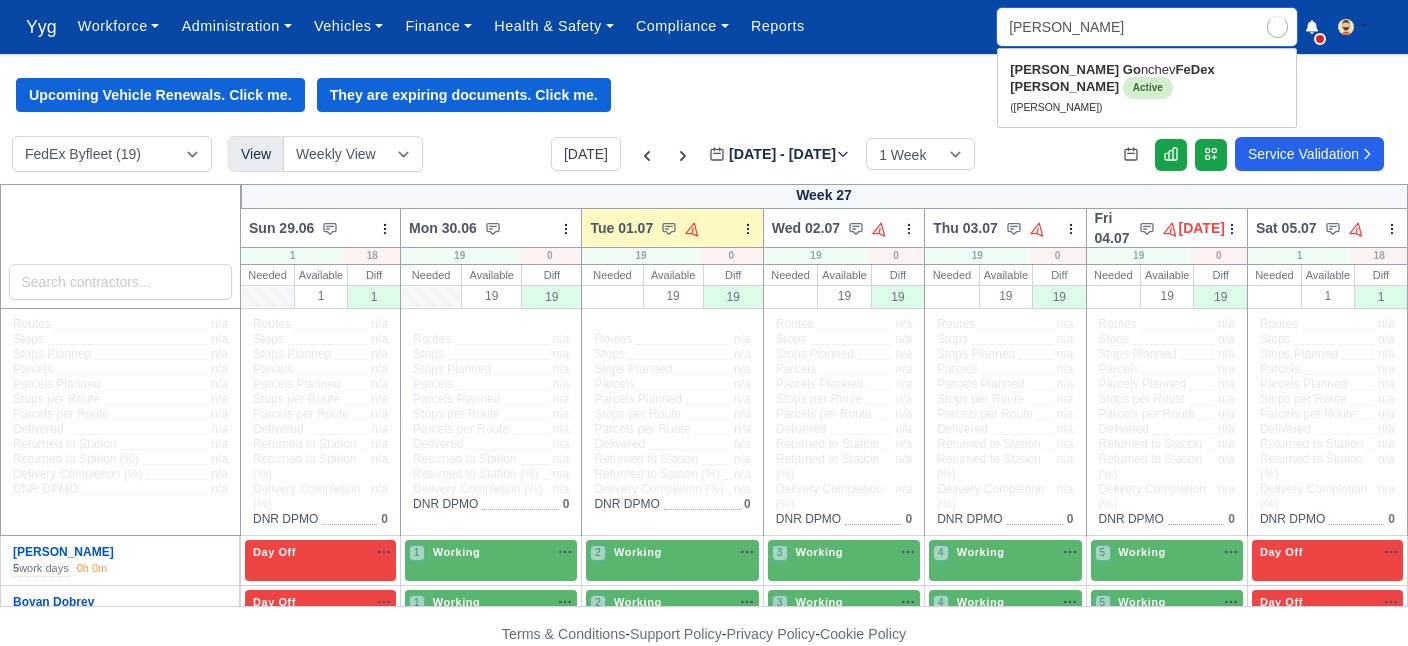 type on "[PERSON_NAME]" 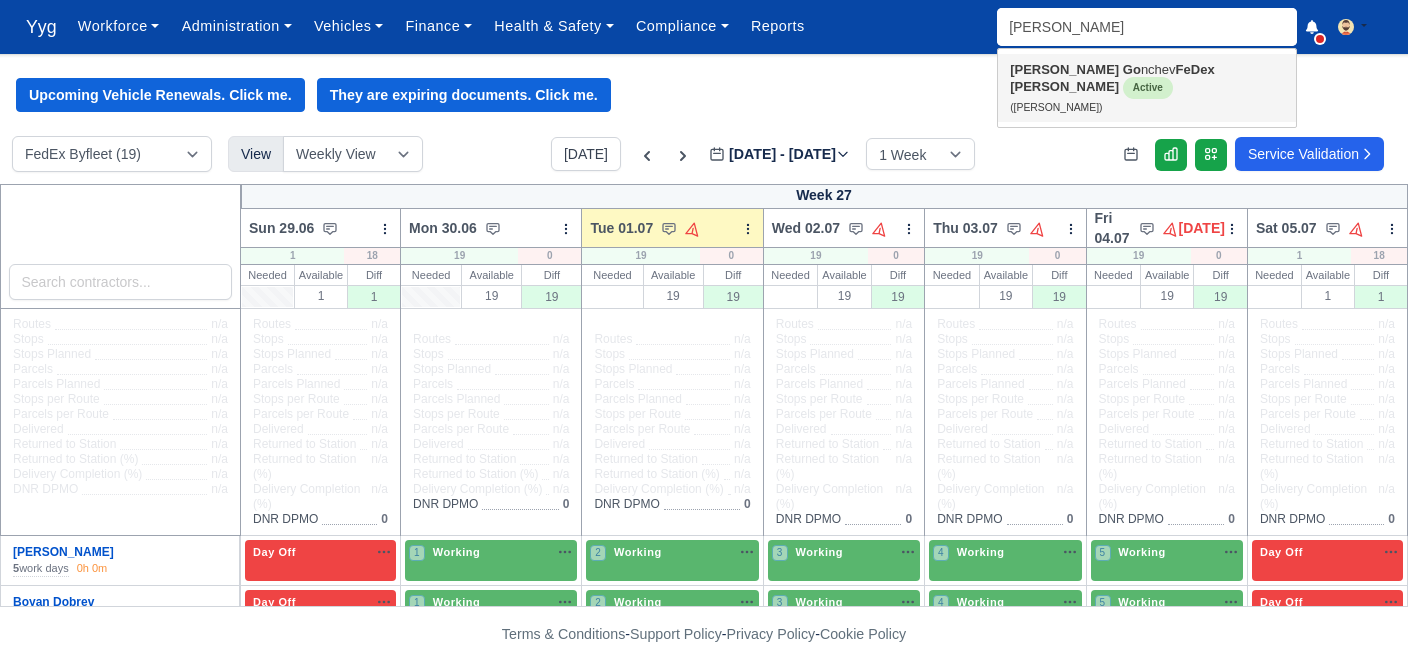 click on "[PERSON_NAME] nchev  FeDex [PERSON_NAME]    Active
([PERSON_NAME])" at bounding box center (1147, 88) 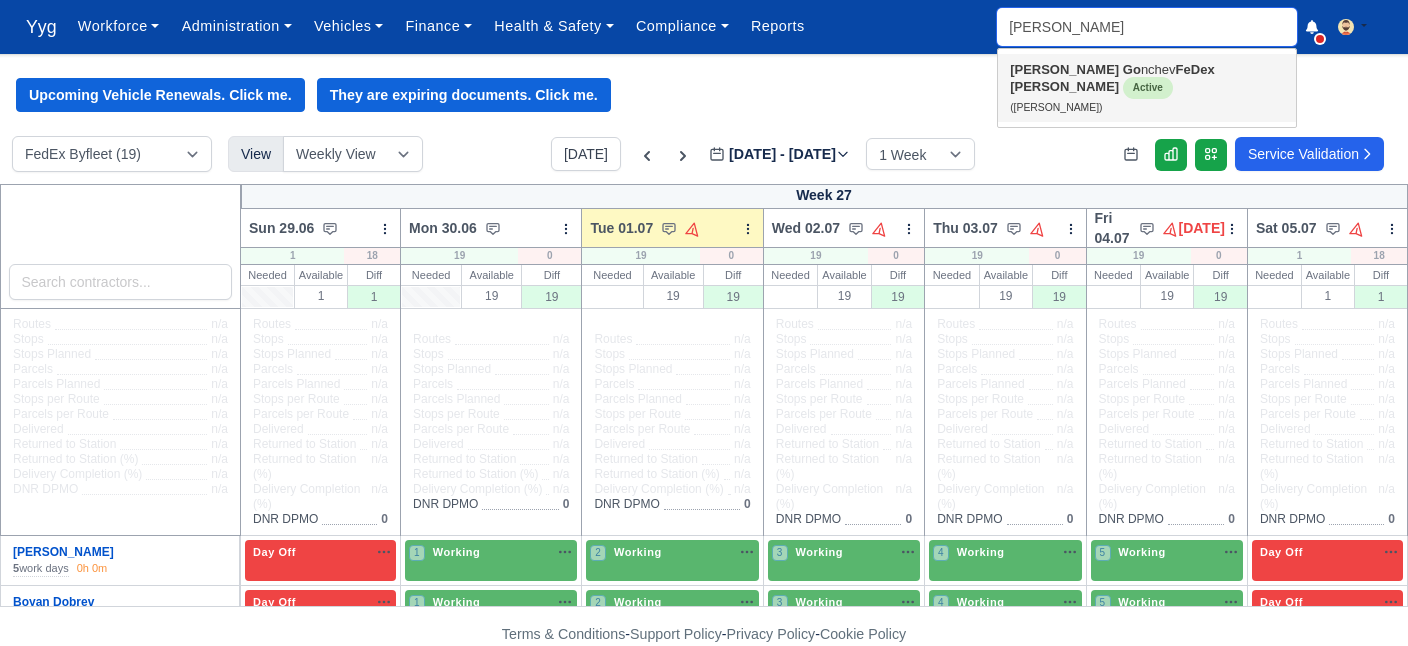 type on "[PERSON_NAME]" 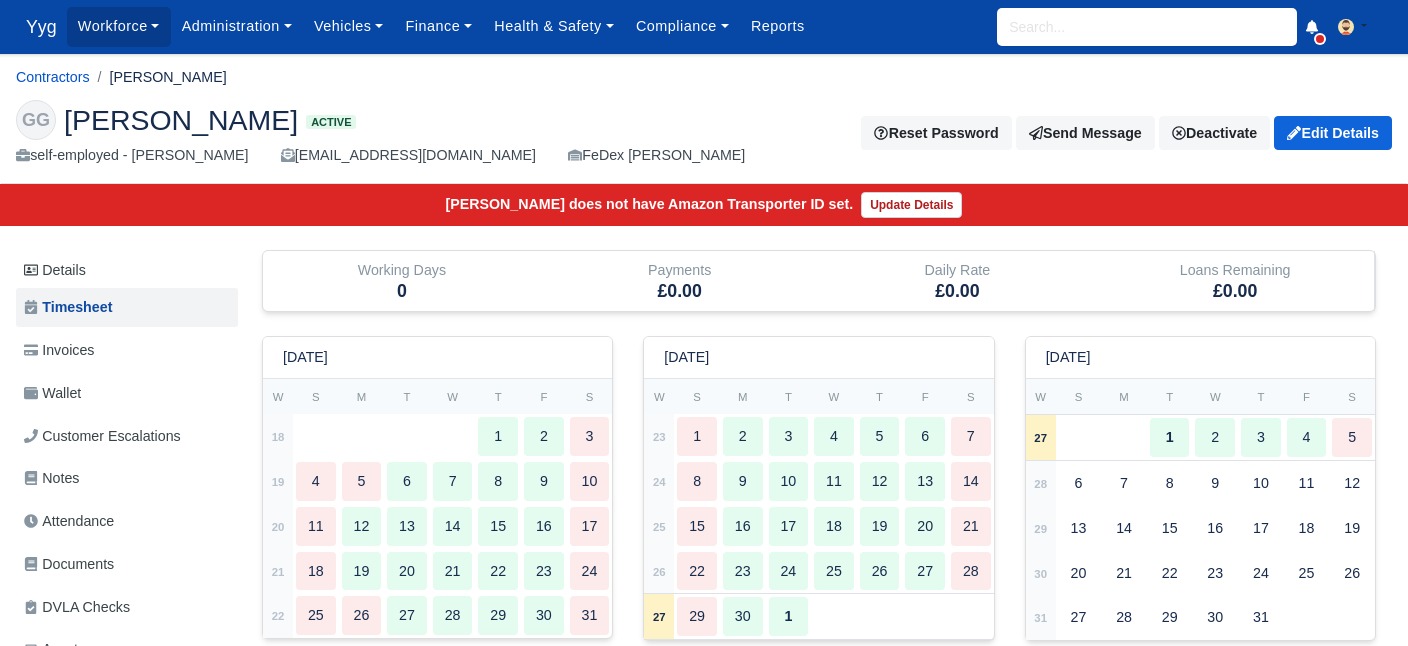 scroll, scrollTop: 0, scrollLeft: 0, axis: both 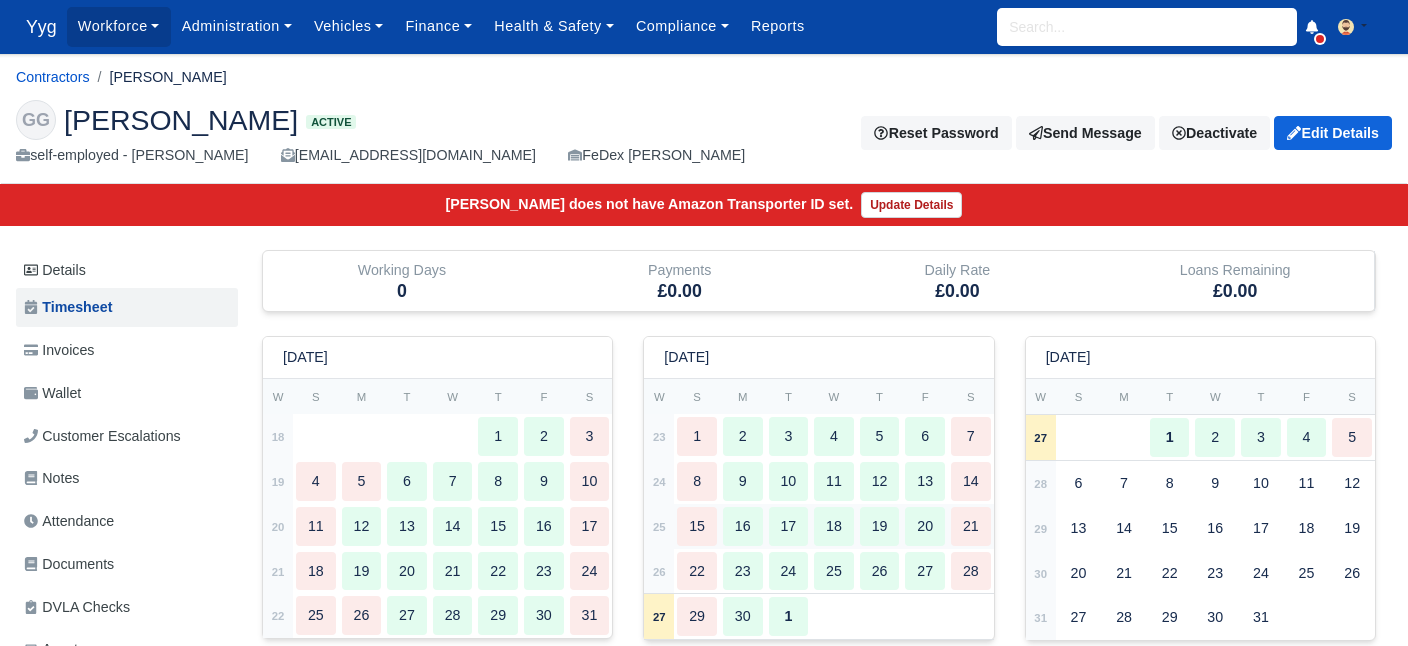 click on "15" at bounding box center [697, 526] 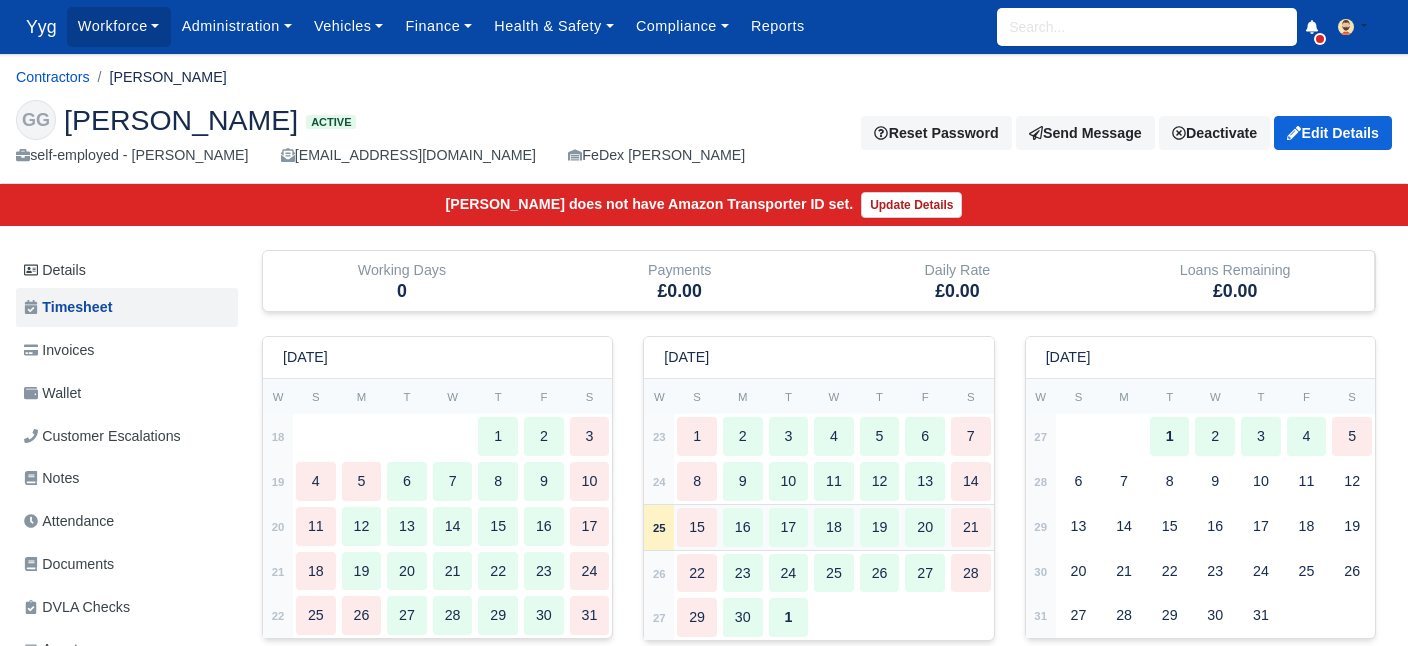 type 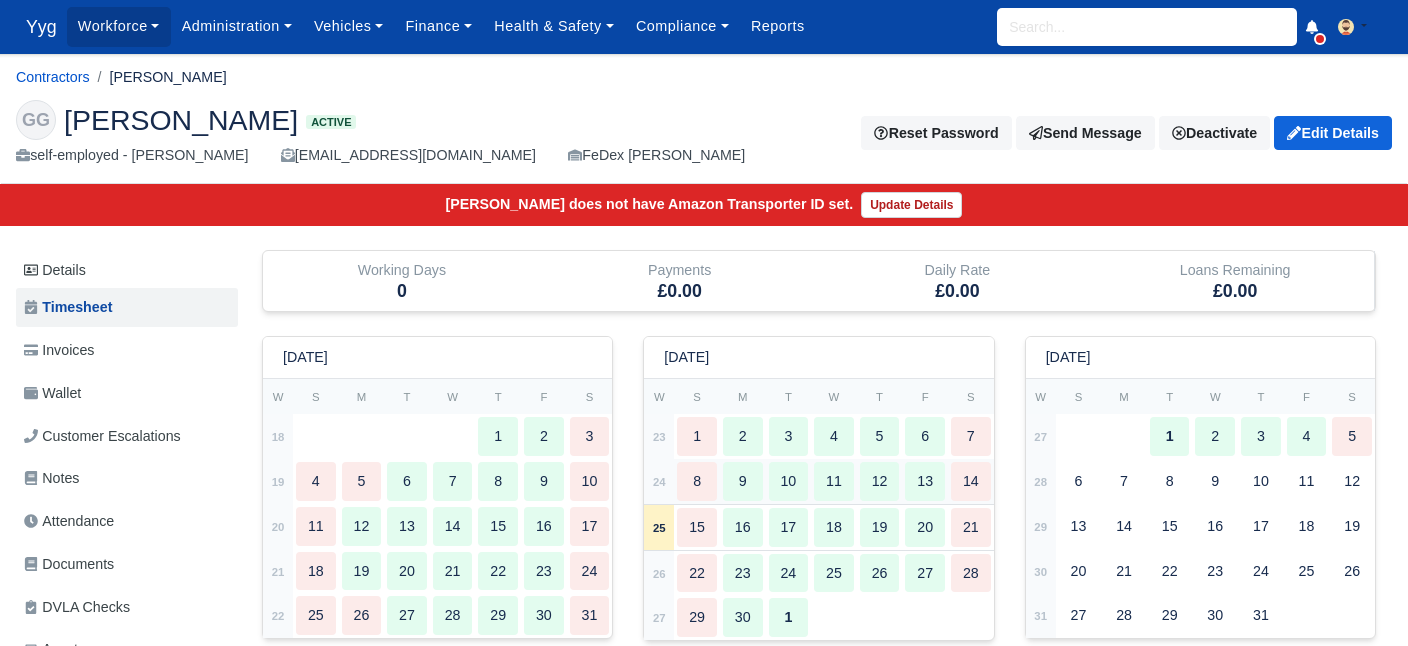 click on "8" at bounding box center (697, 481) 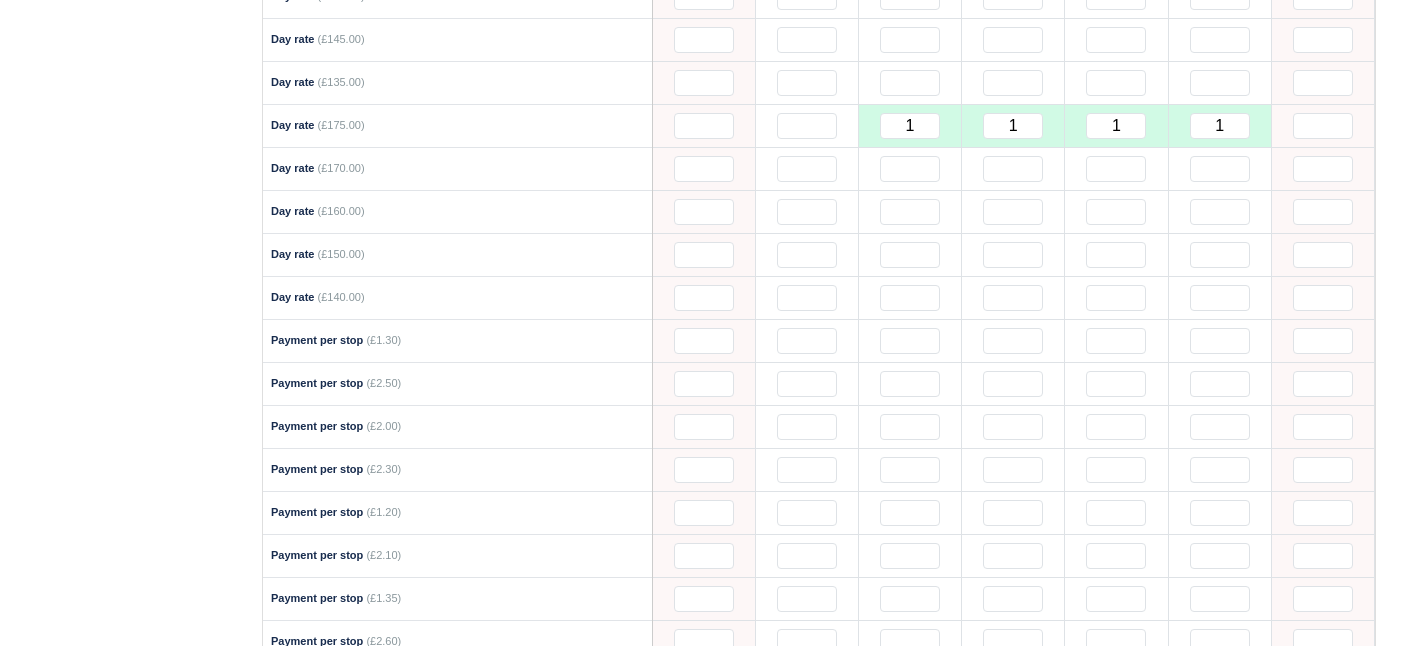 scroll, scrollTop: 1721, scrollLeft: 0, axis: vertical 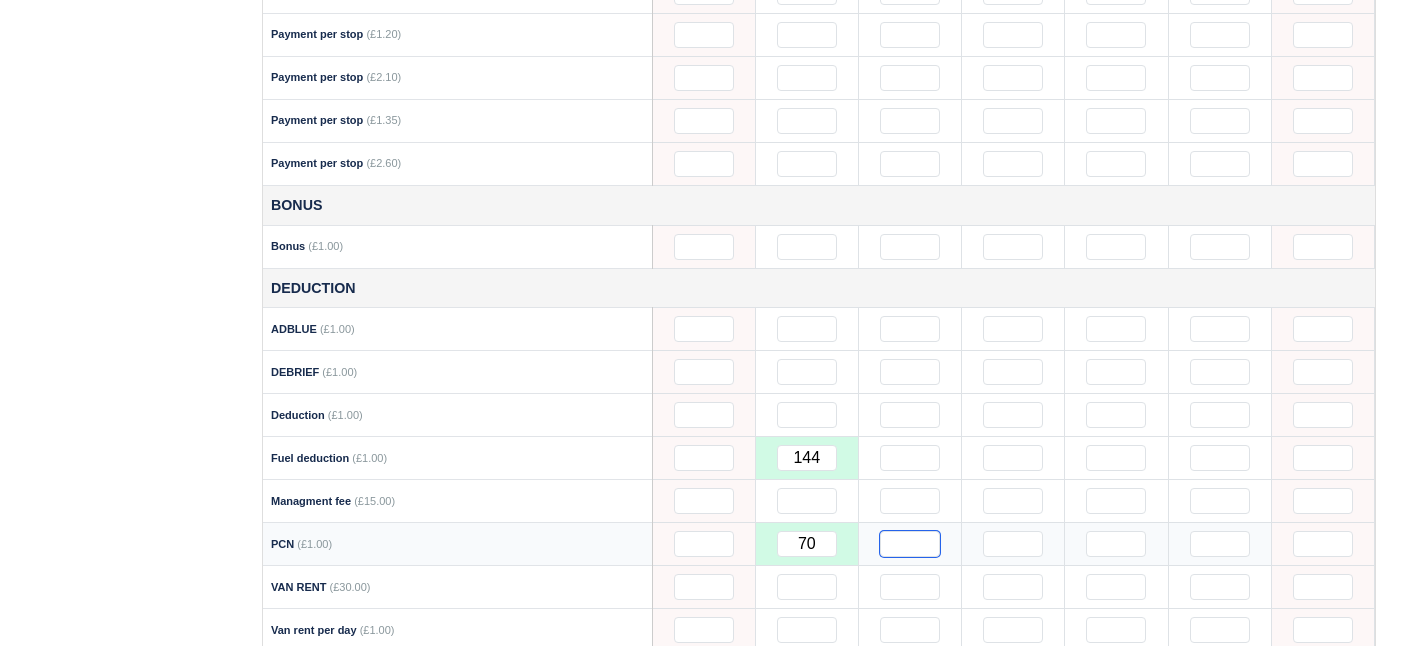 click at bounding box center [910, 544] 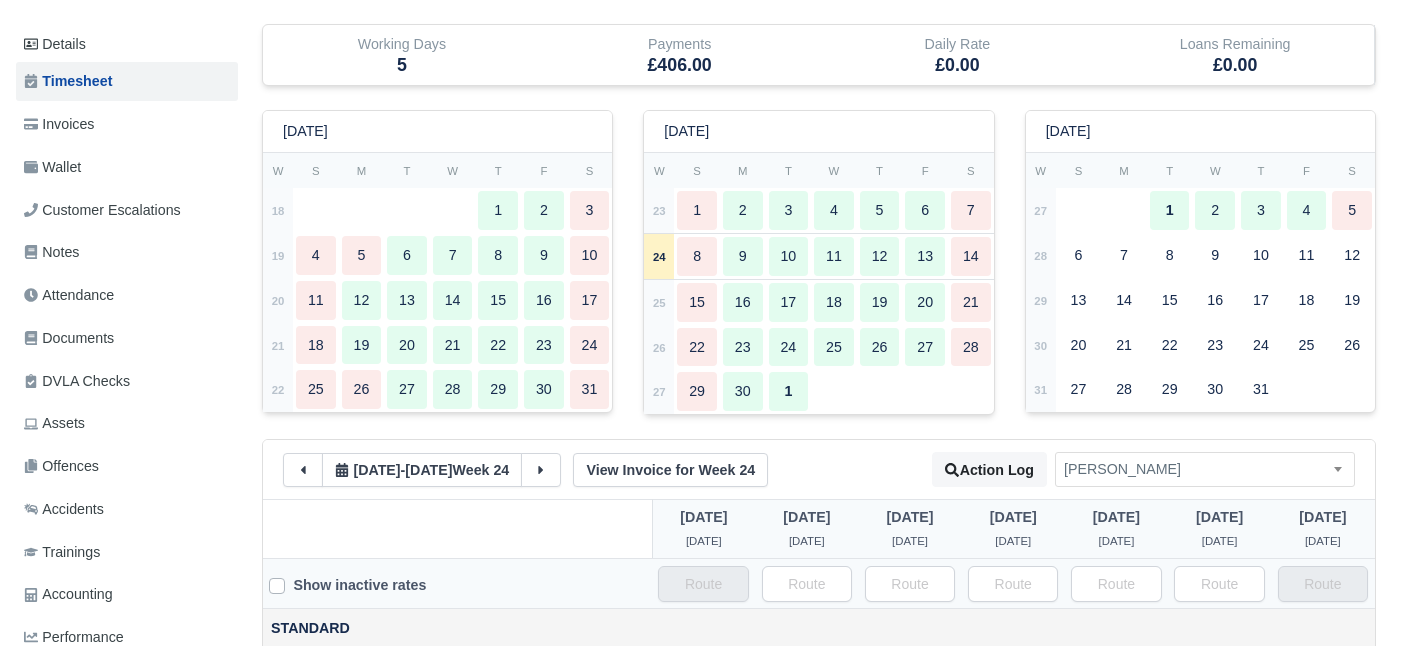 scroll, scrollTop: 229, scrollLeft: 0, axis: vertical 